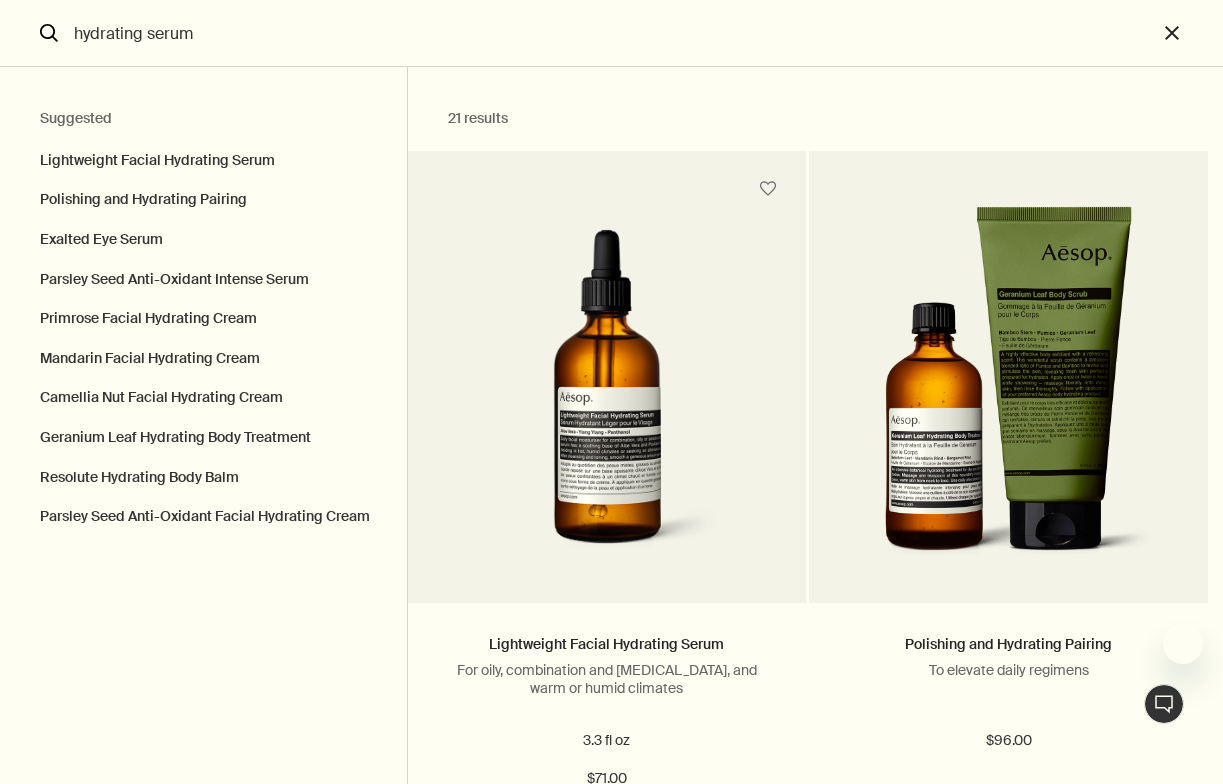 scroll, scrollTop: 0, scrollLeft: 0, axis: both 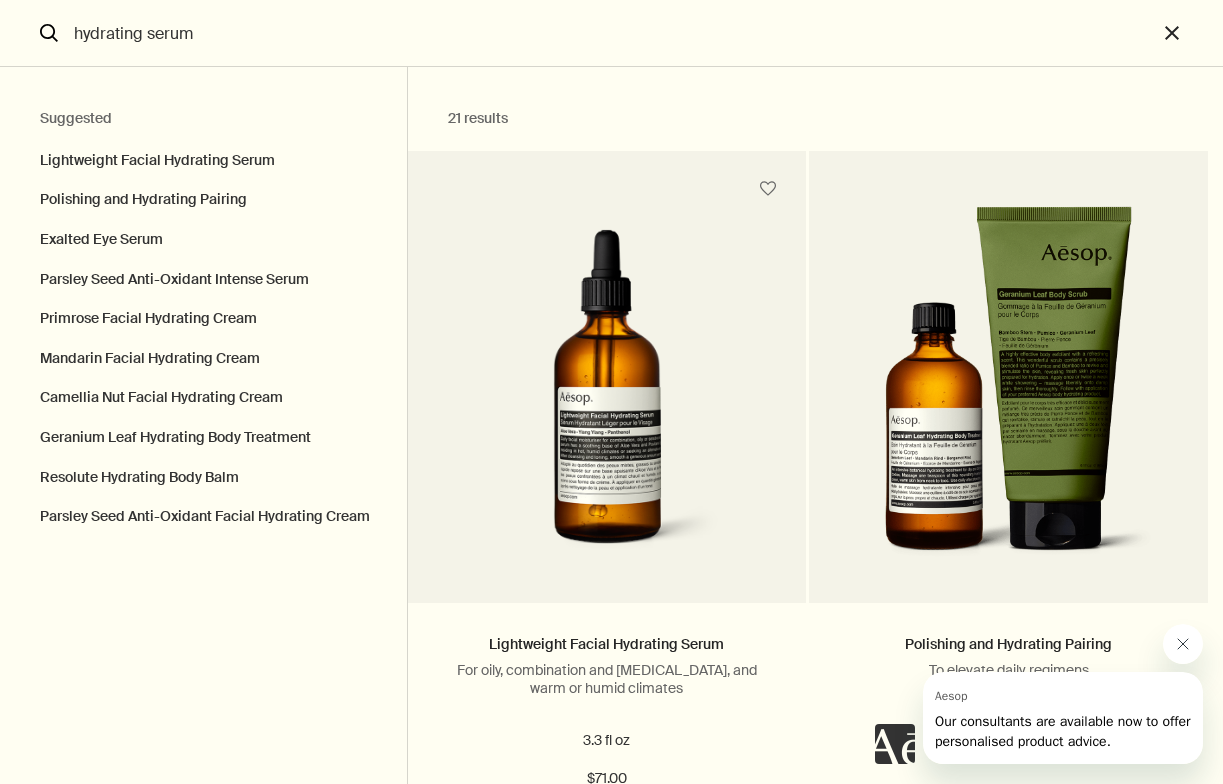 click at bounding box center (1183, 644) 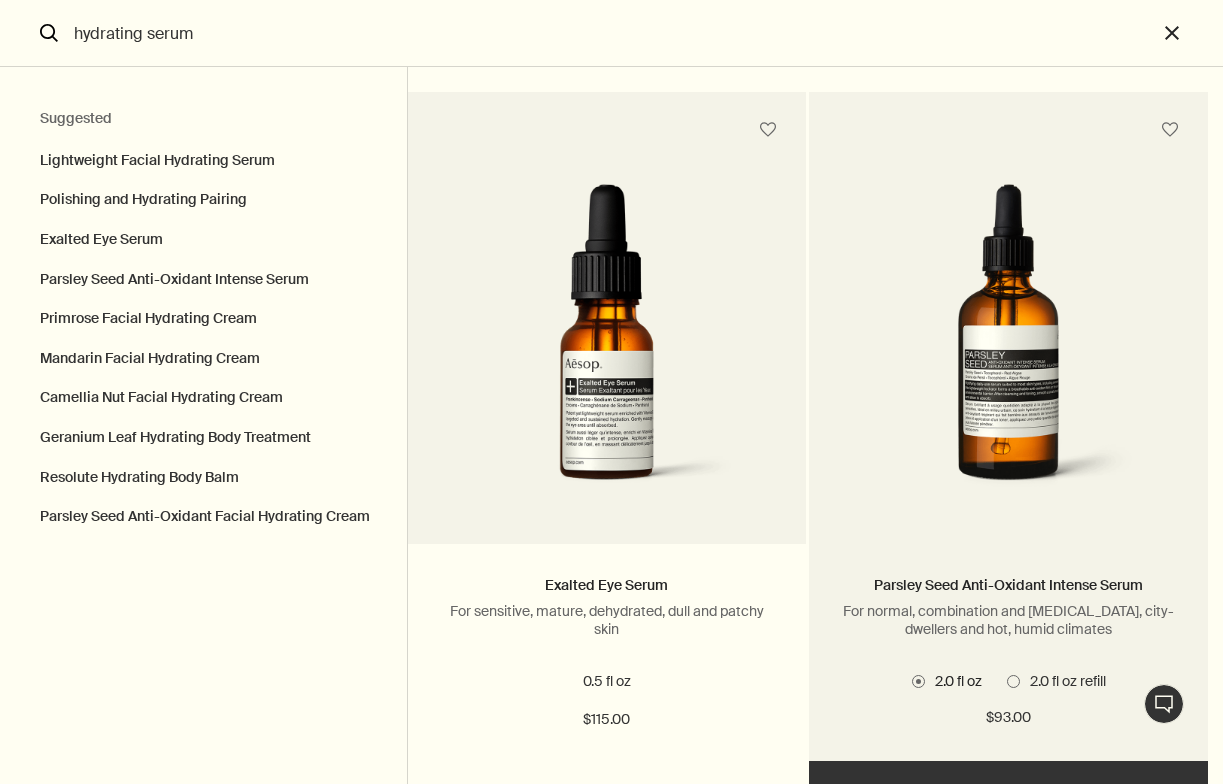 scroll, scrollTop: 807, scrollLeft: 0, axis: vertical 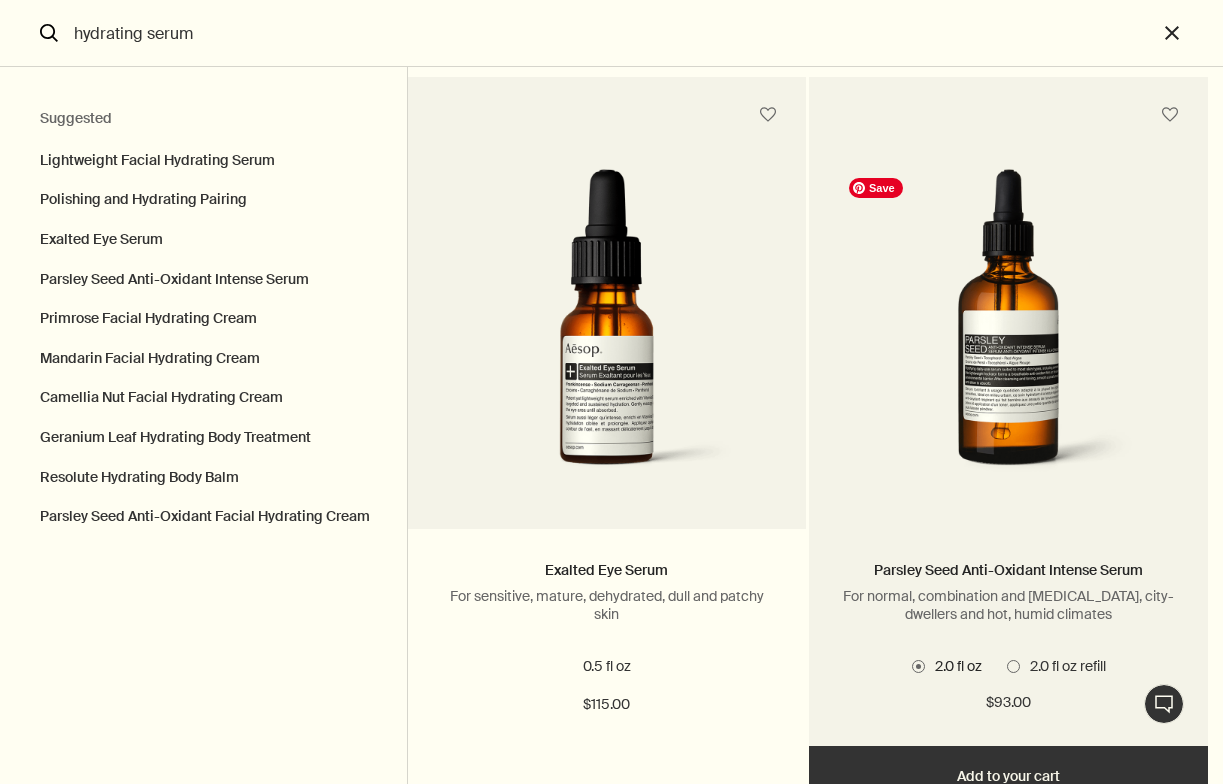 click at bounding box center [1008, 334] 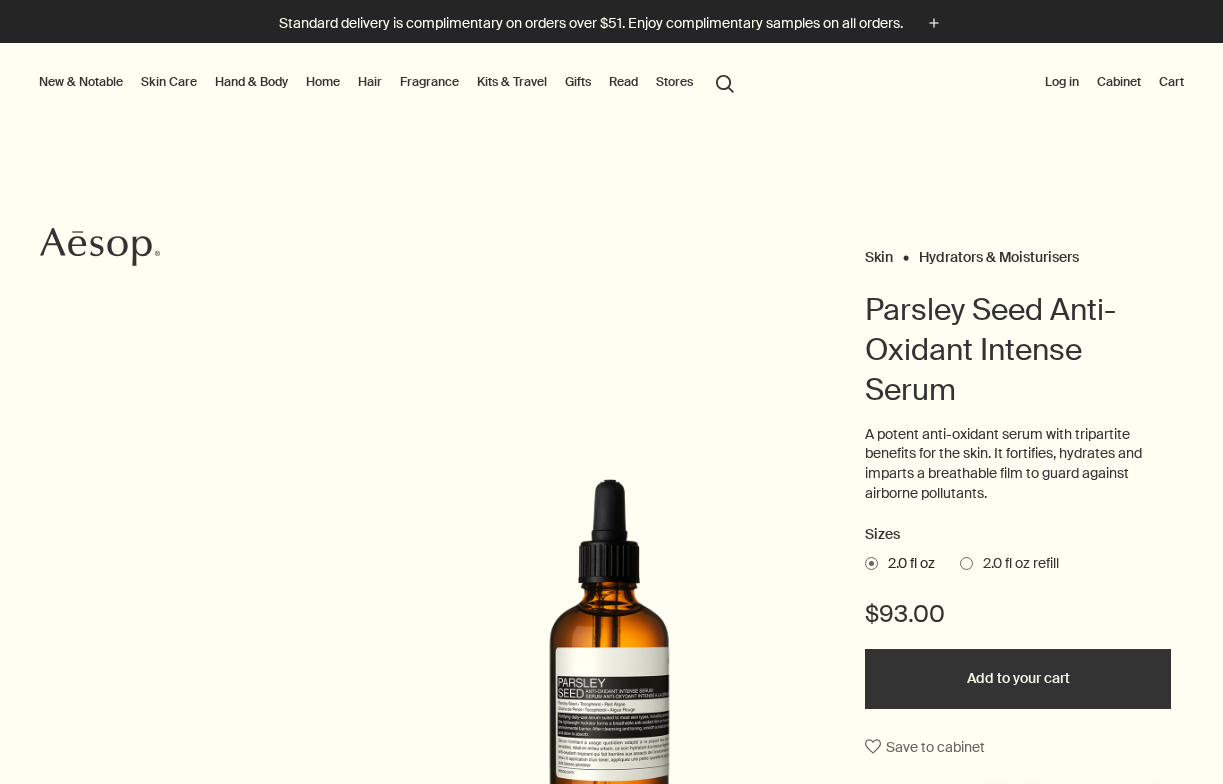 scroll, scrollTop: 0, scrollLeft: 0, axis: both 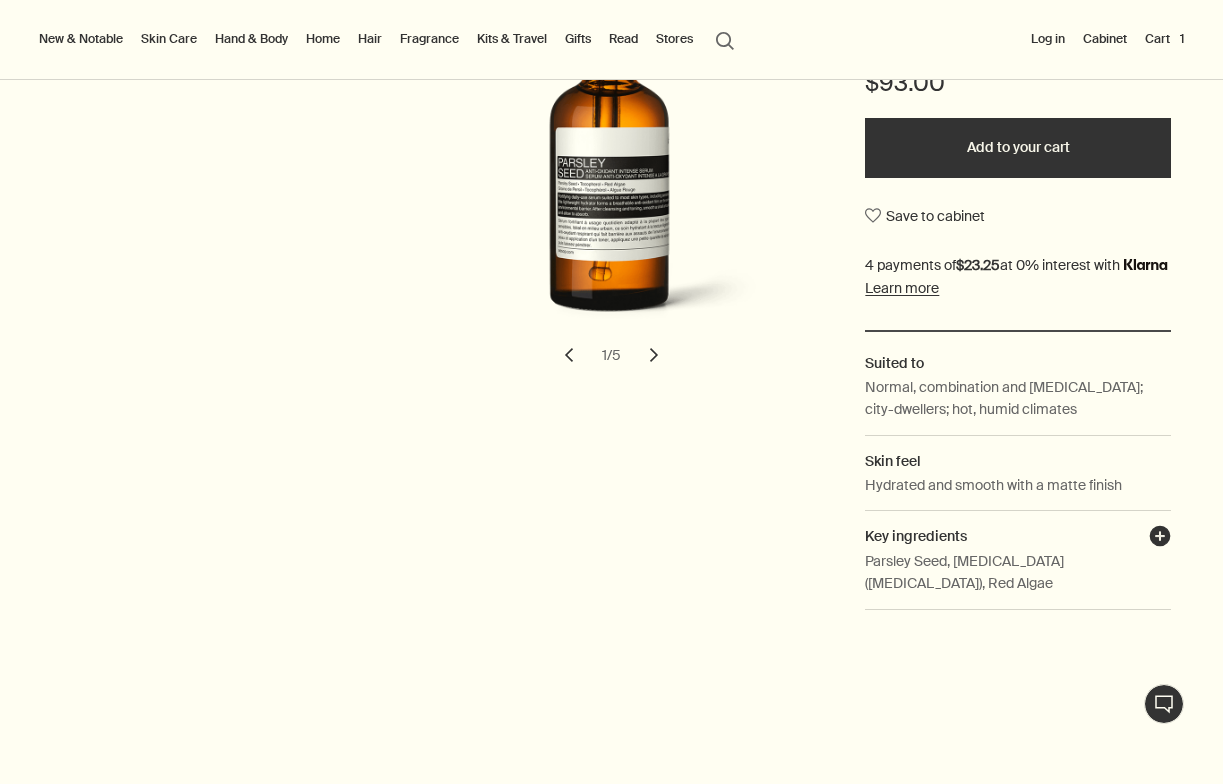 click on "plusAndCloseWithCircle" at bounding box center (1160, 539) 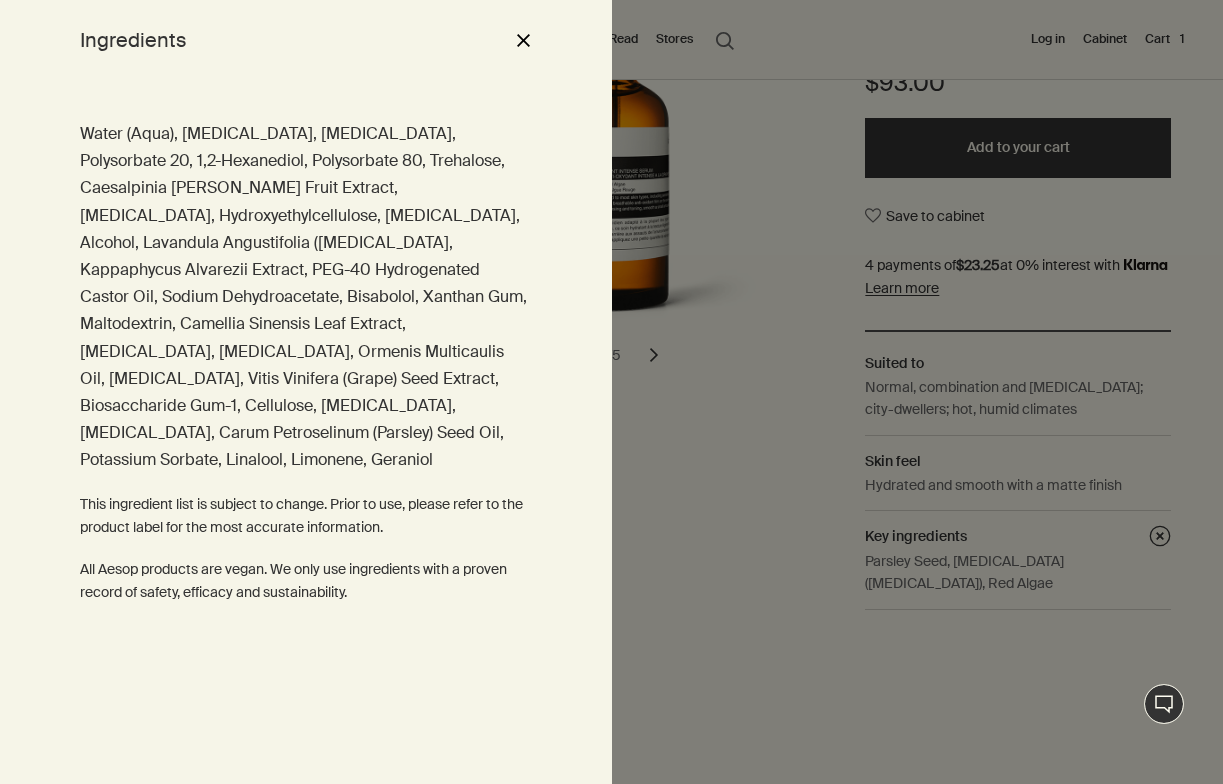 click on "close" at bounding box center (523, 40) 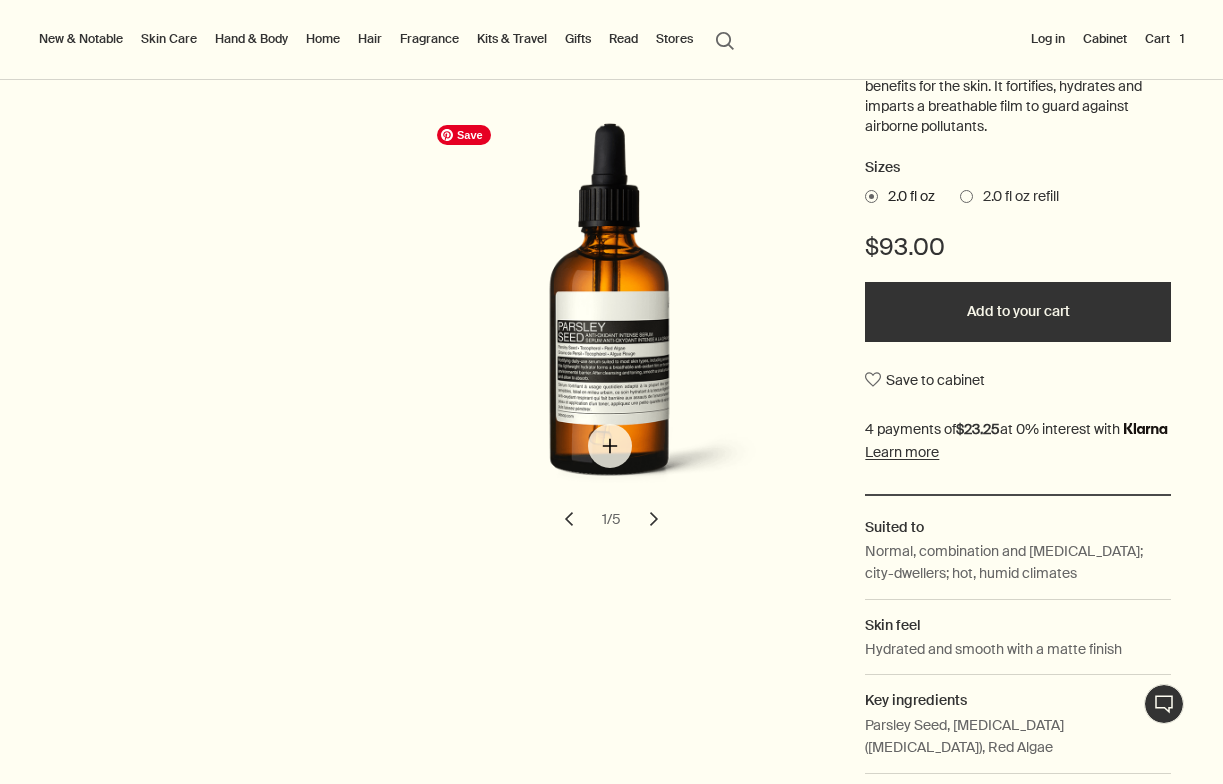 scroll, scrollTop: 352, scrollLeft: 0, axis: vertical 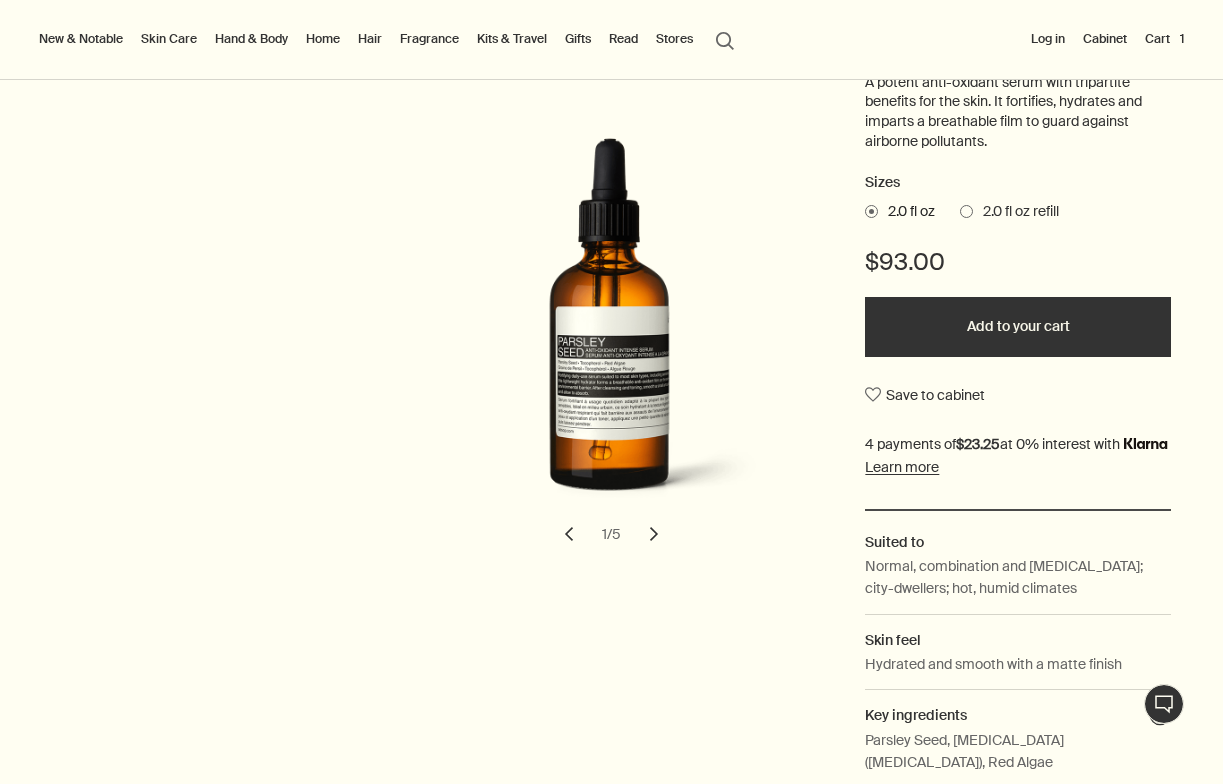 click on "Kits & Travel" at bounding box center (512, 39) 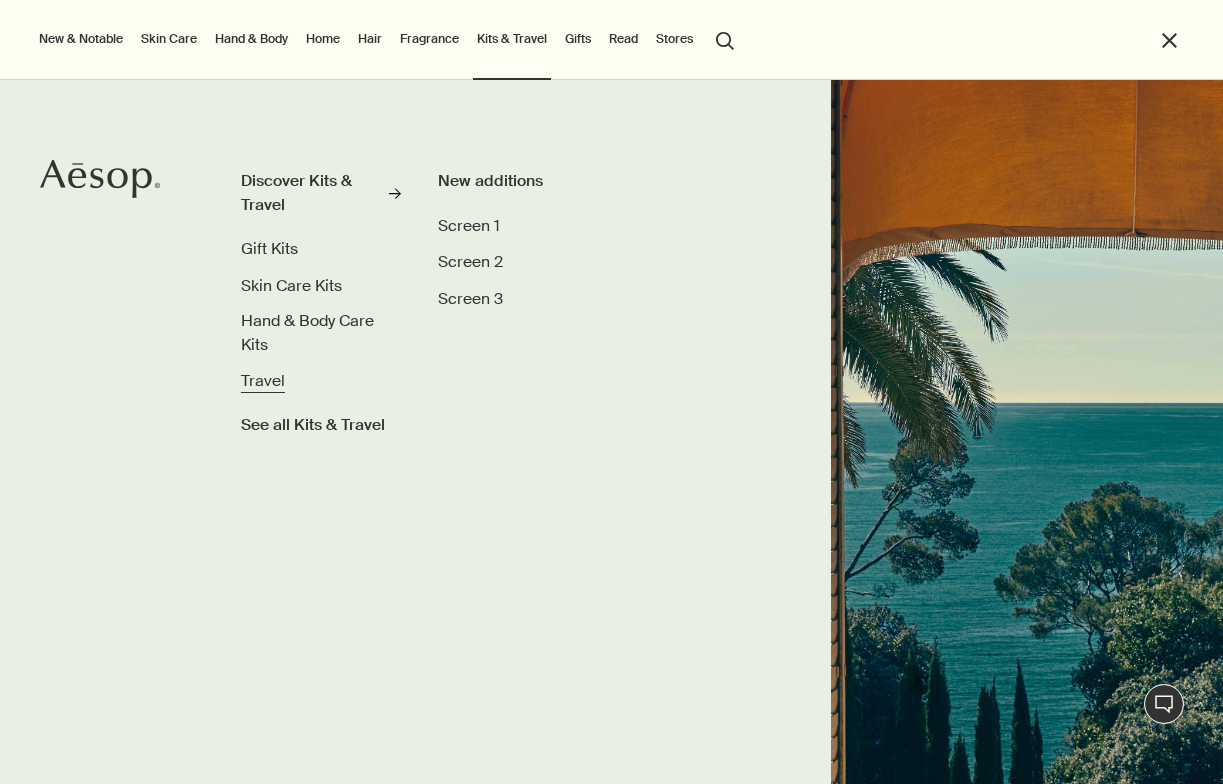 click on "Travel" at bounding box center (263, 381) 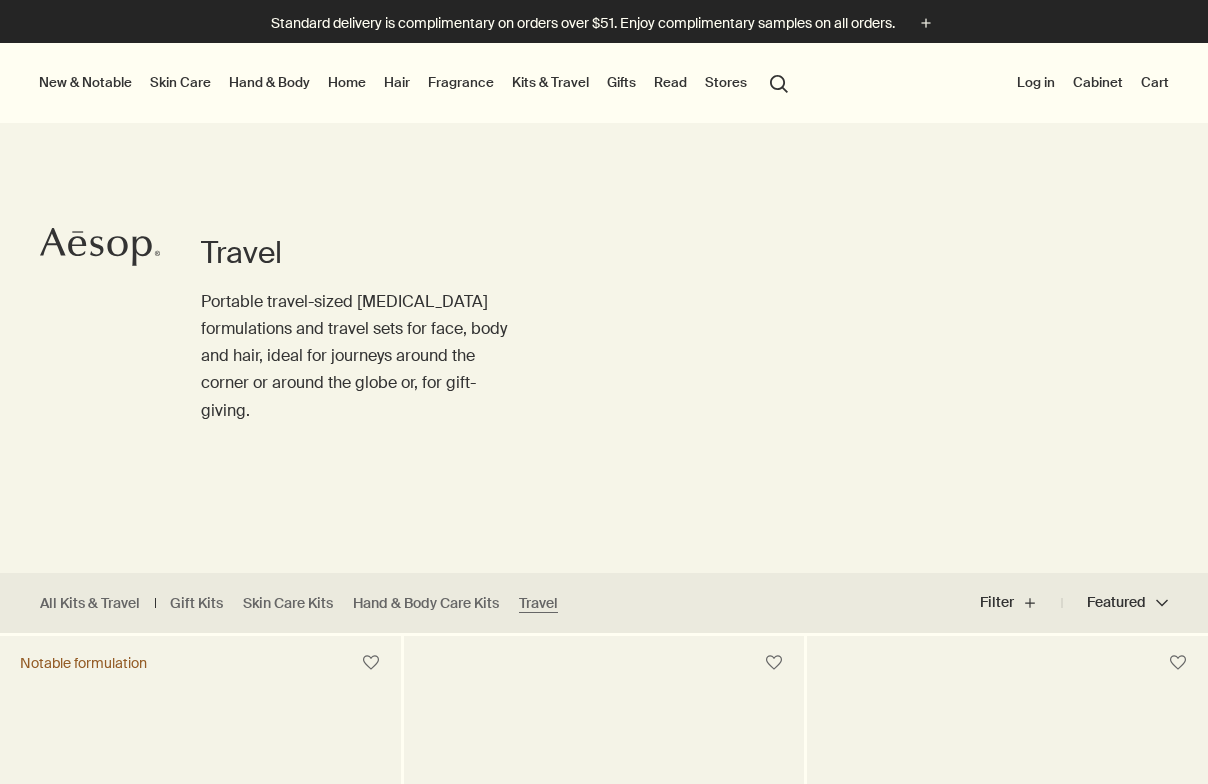 scroll, scrollTop: 0, scrollLeft: 0, axis: both 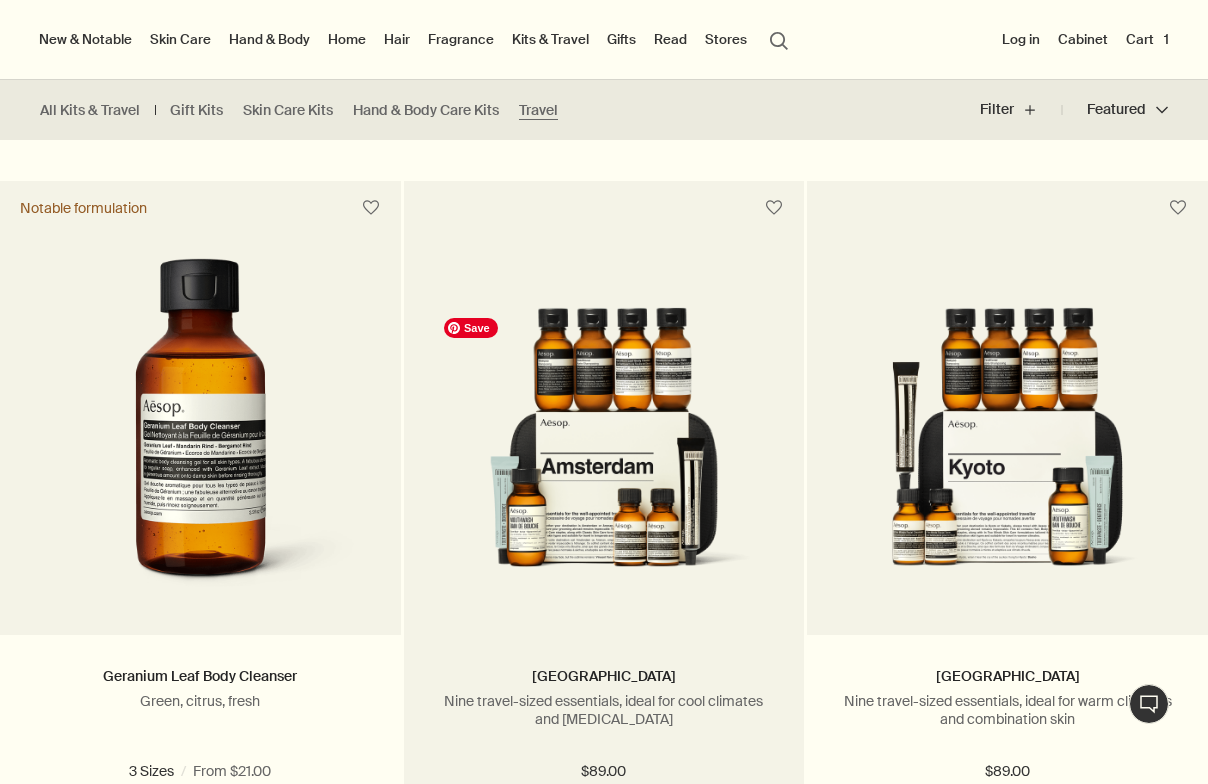 click at bounding box center [604, 456] 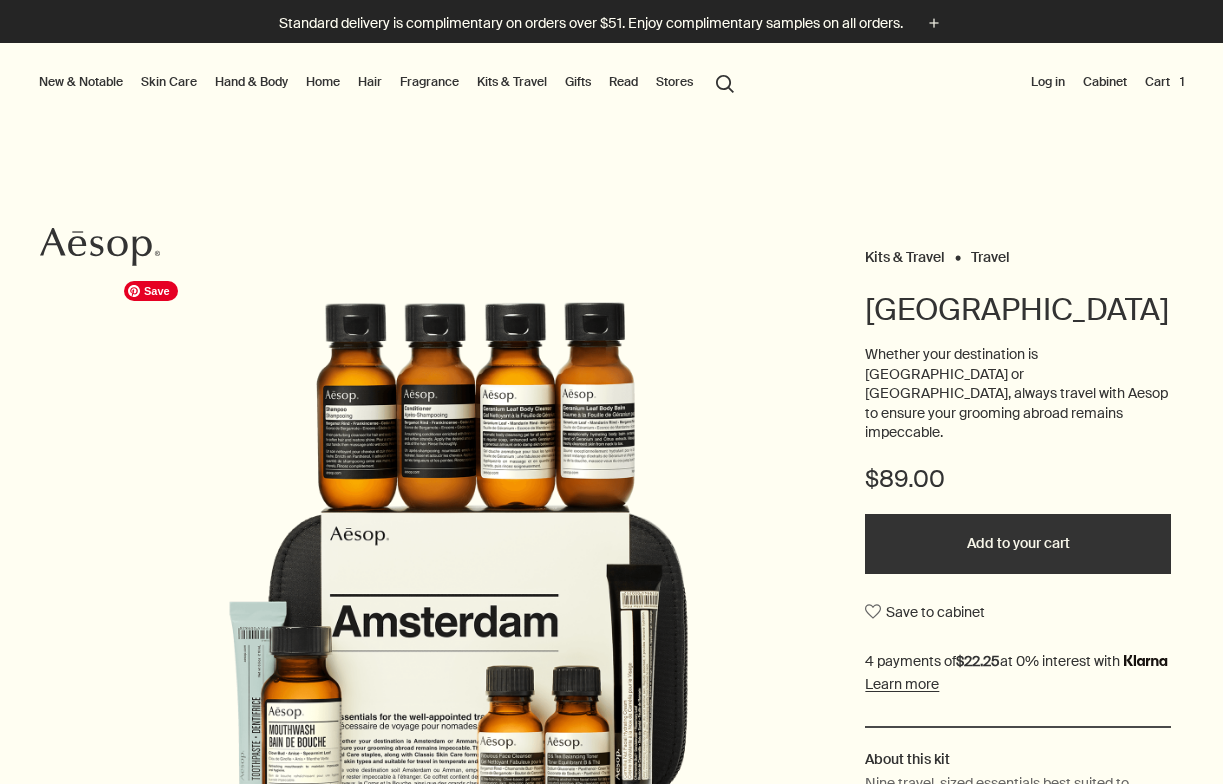 scroll, scrollTop: 0, scrollLeft: 0, axis: both 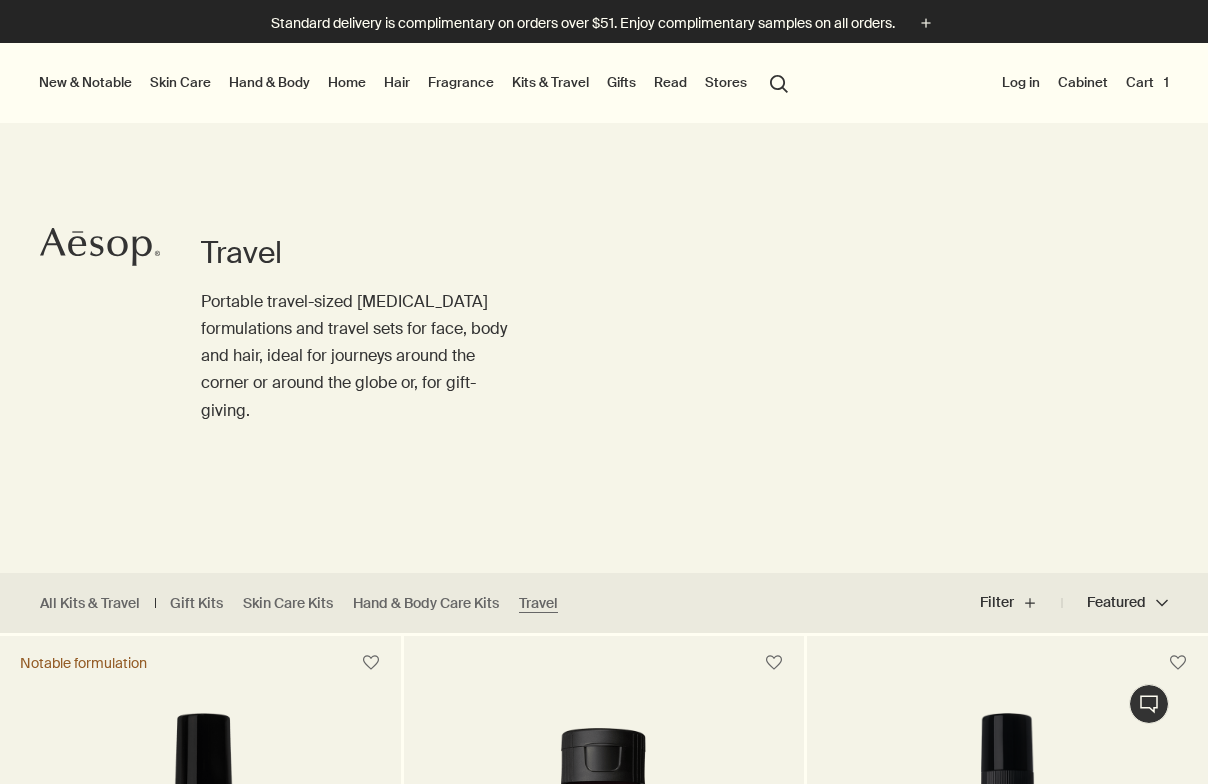 click on "search Search" at bounding box center (779, 82) 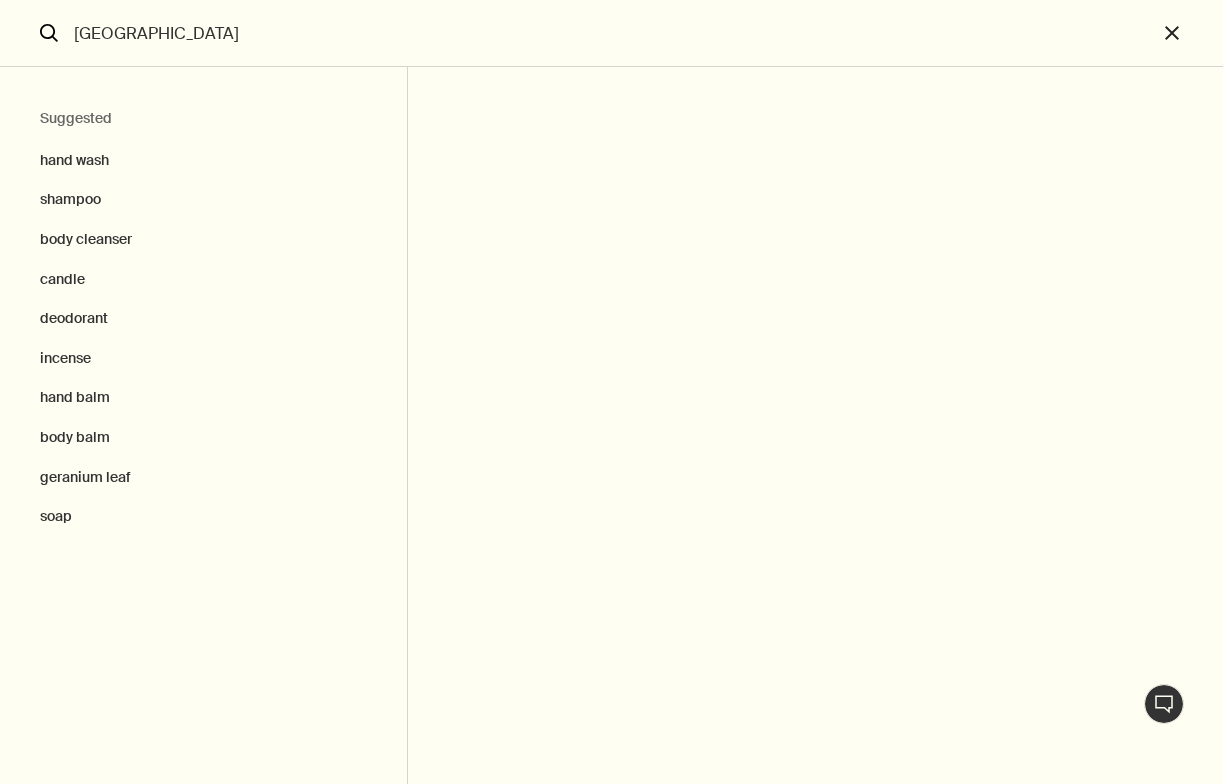 type on "[GEOGRAPHIC_DATA]" 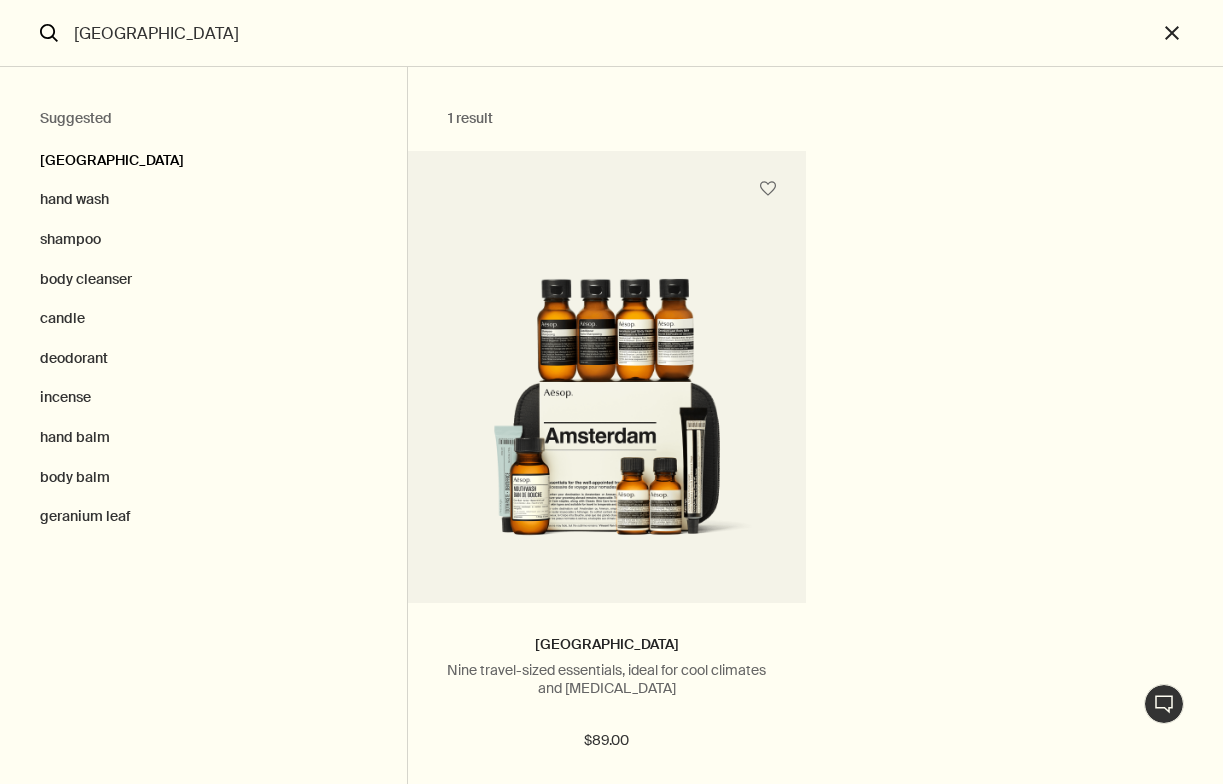 click on "[GEOGRAPHIC_DATA]" at bounding box center (203, 156) 